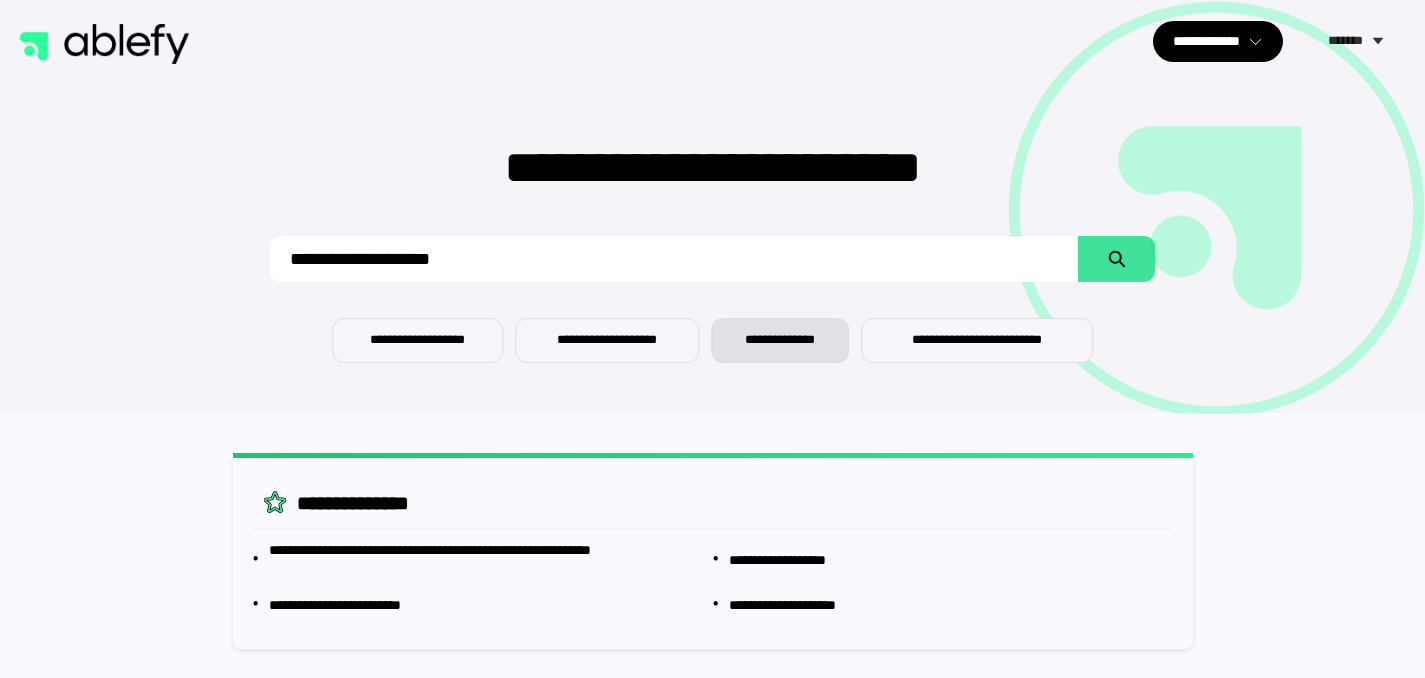 scroll, scrollTop: 0, scrollLeft: 0, axis: both 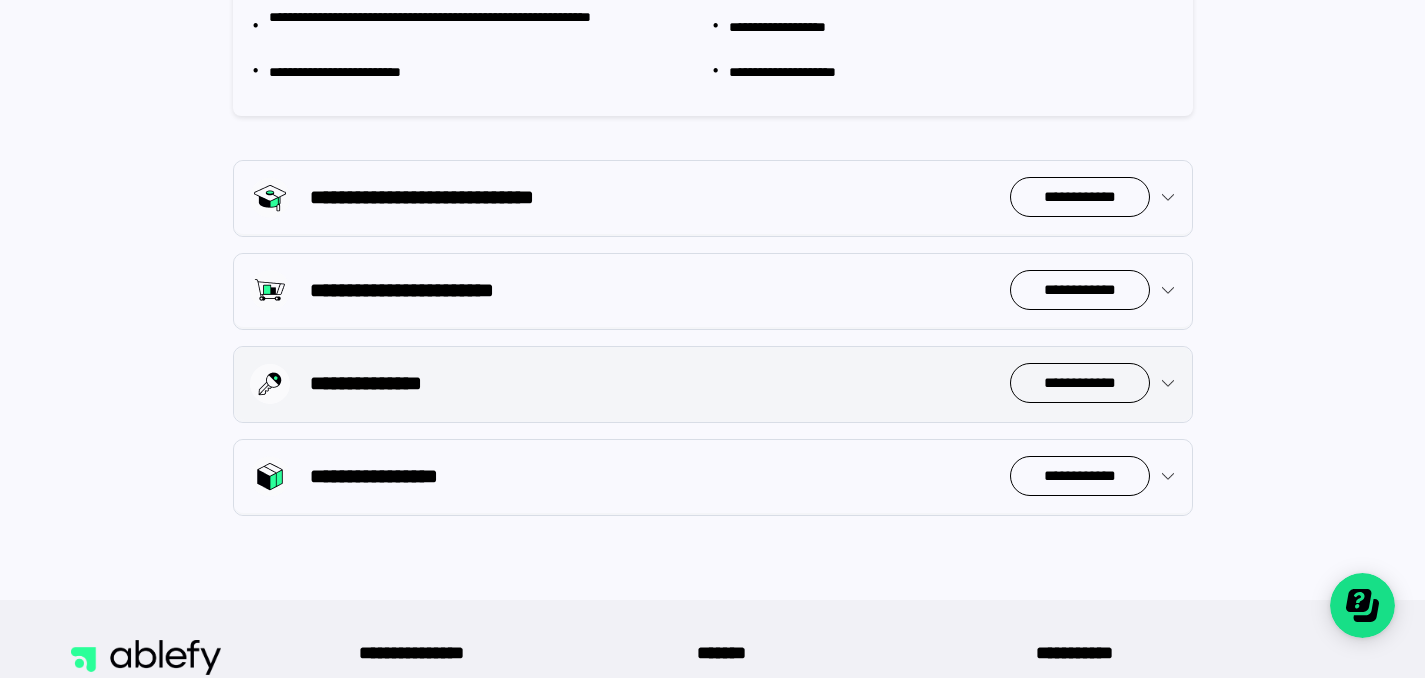 click on "**********" at bounding box center (1080, 383) 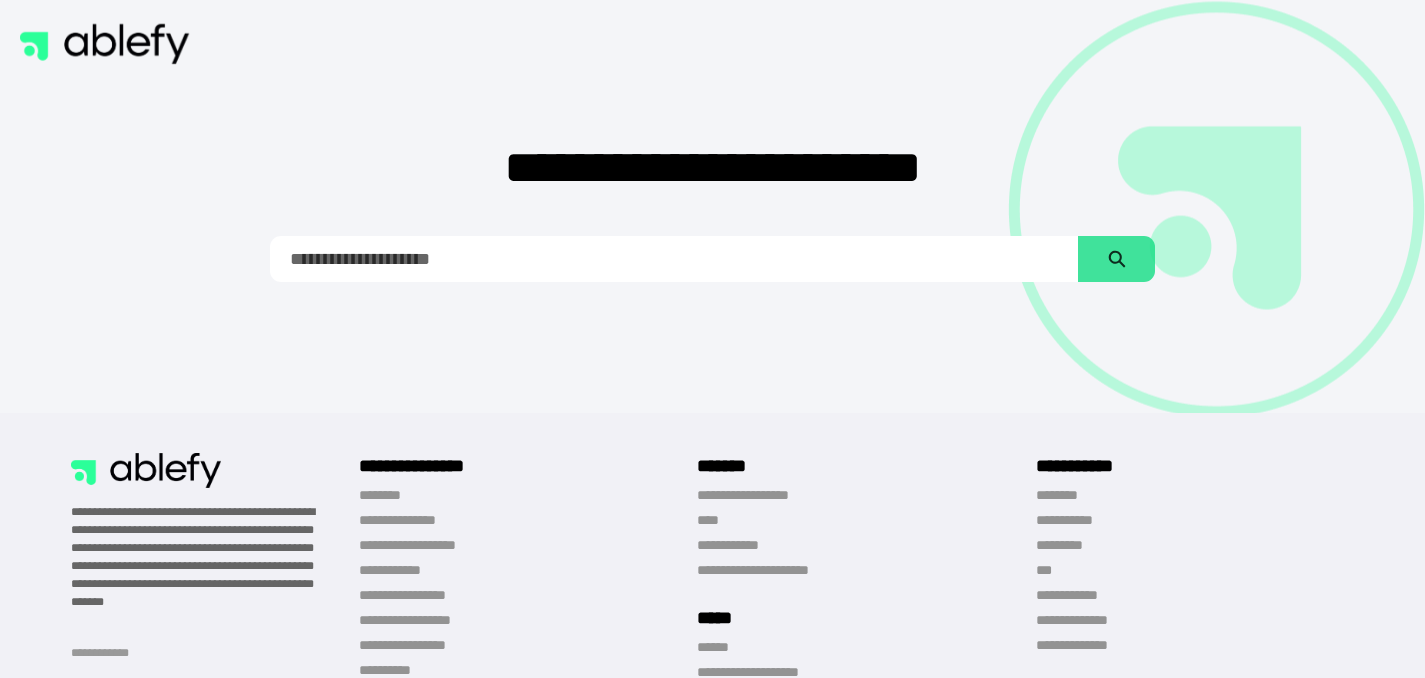 scroll, scrollTop: 0, scrollLeft: 0, axis: both 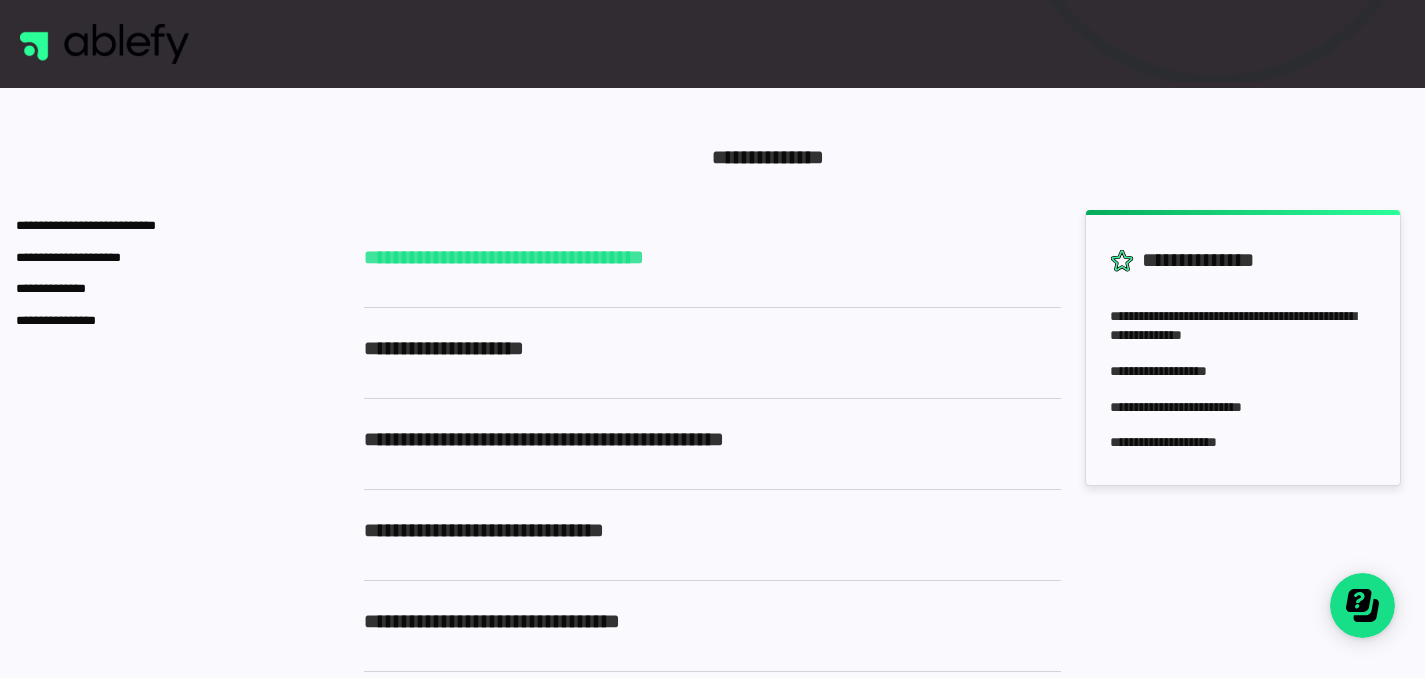 click on "**********" at bounding box center (712, 257) 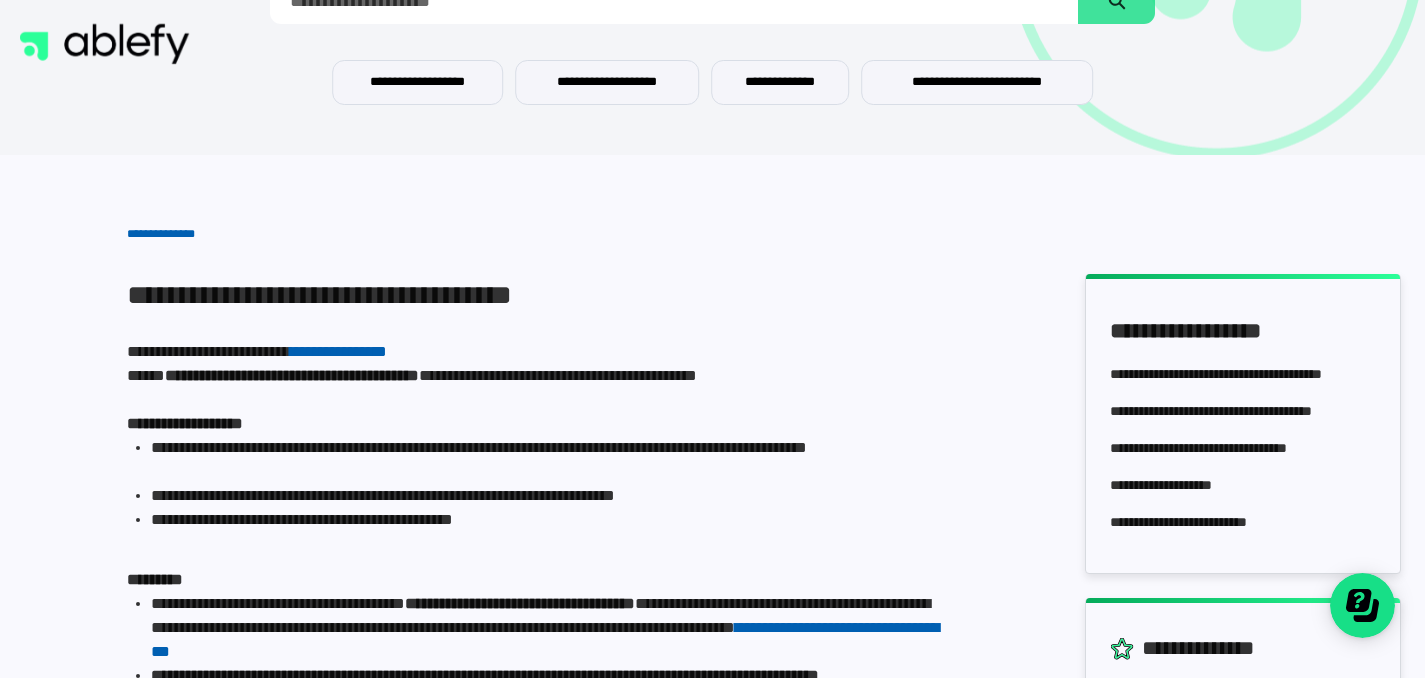 scroll, scrollTop: 448, scrollLeft: 0, axis: vertical 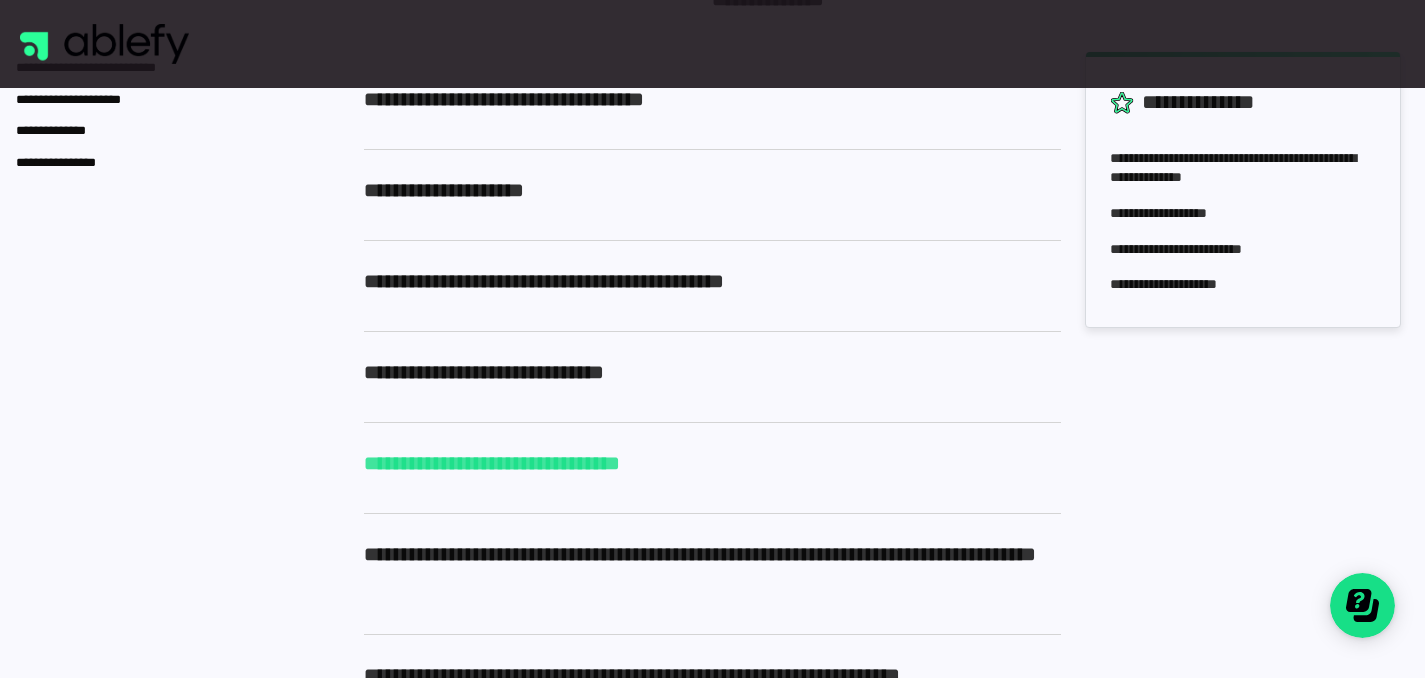 click on "**********" at bounding box center (712, 463) 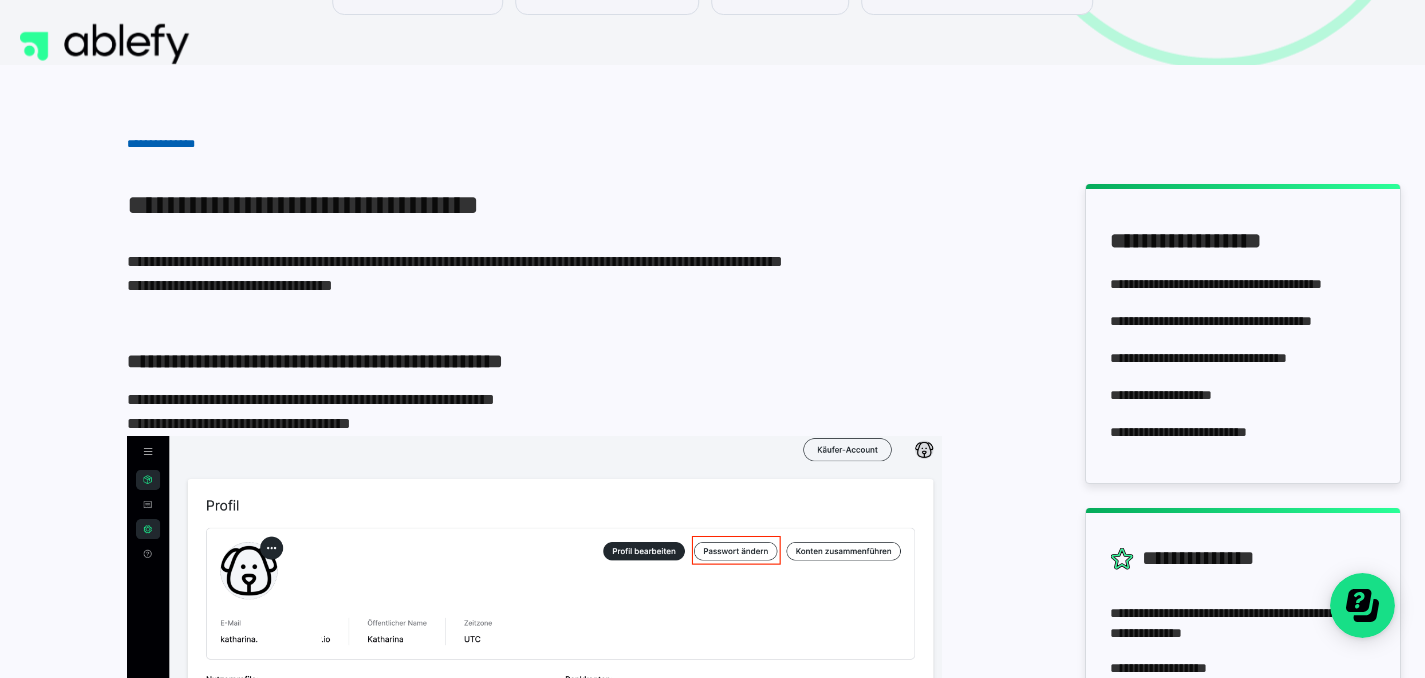 scroll, scrollTop: 0, scrollLeft: 0, axis: both 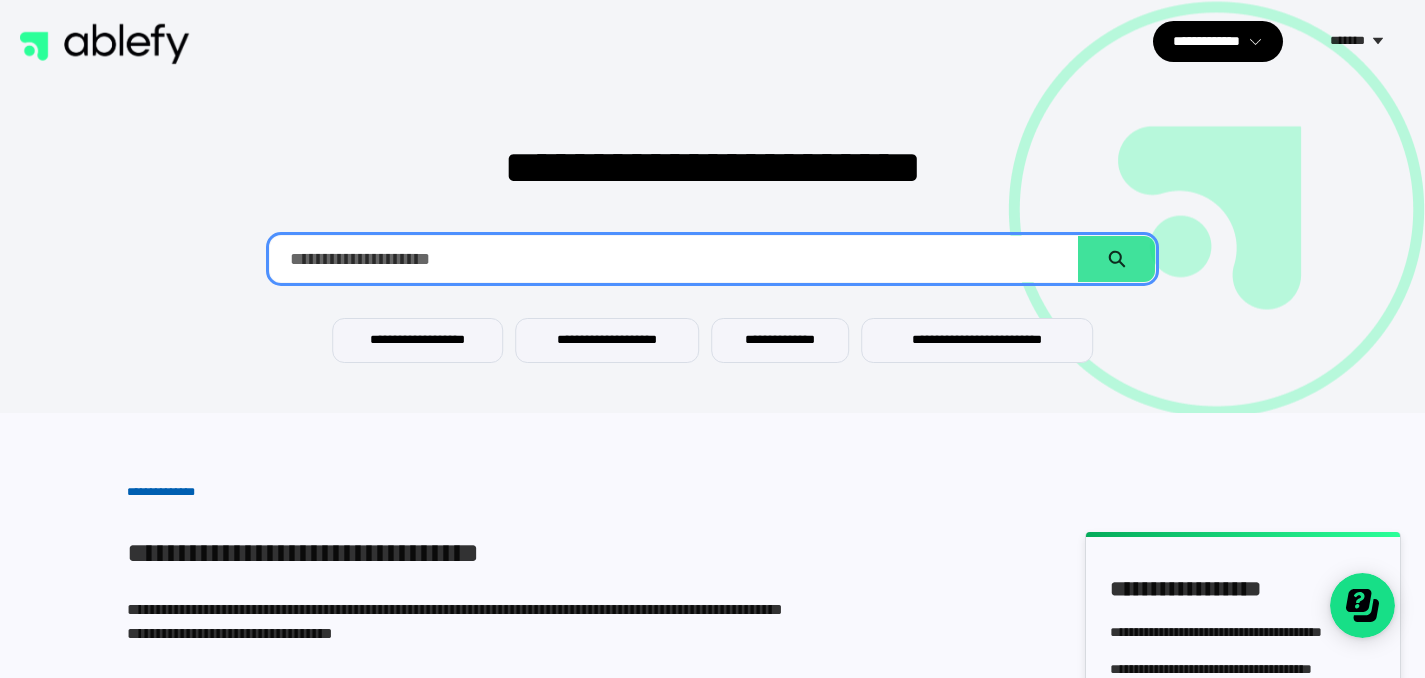 click at bounding box center [674, 259] 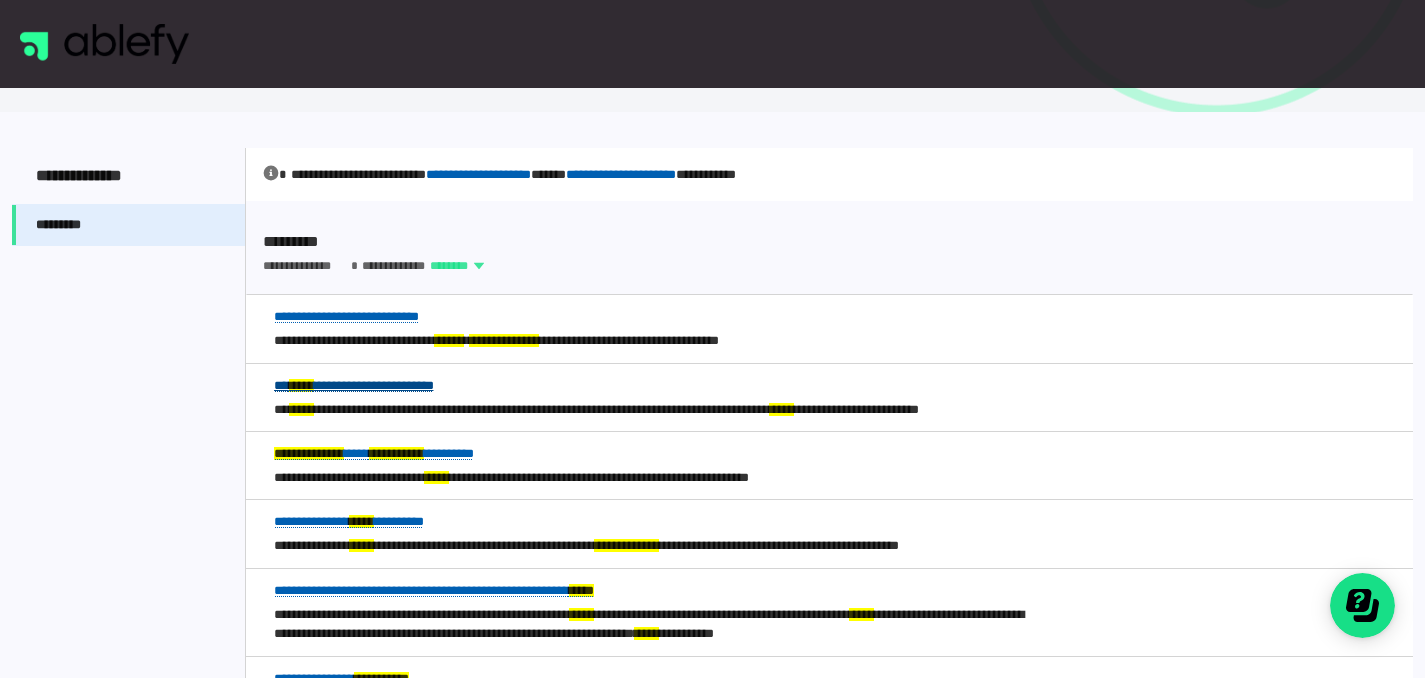 scroll, scrollTop: 319, scrollLeft: 0, axis: vertical 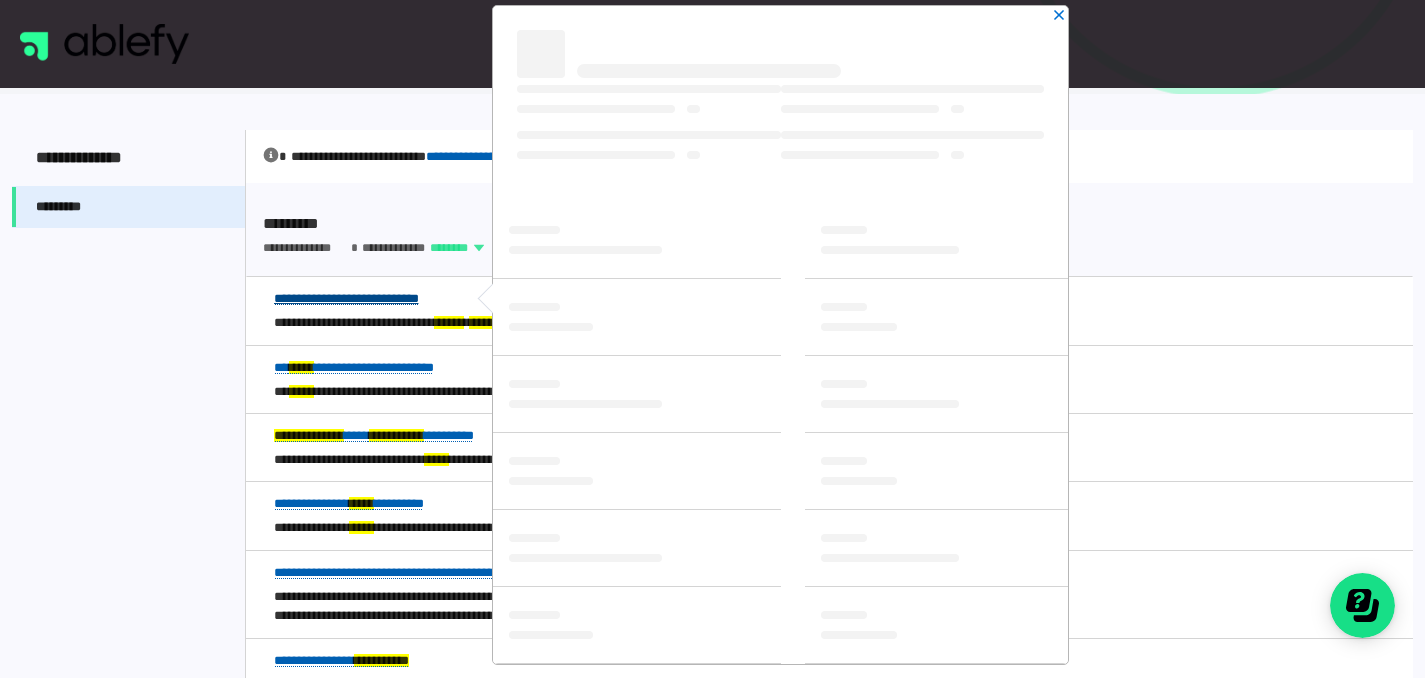 click on "**********" at bounding box center (346, 298) 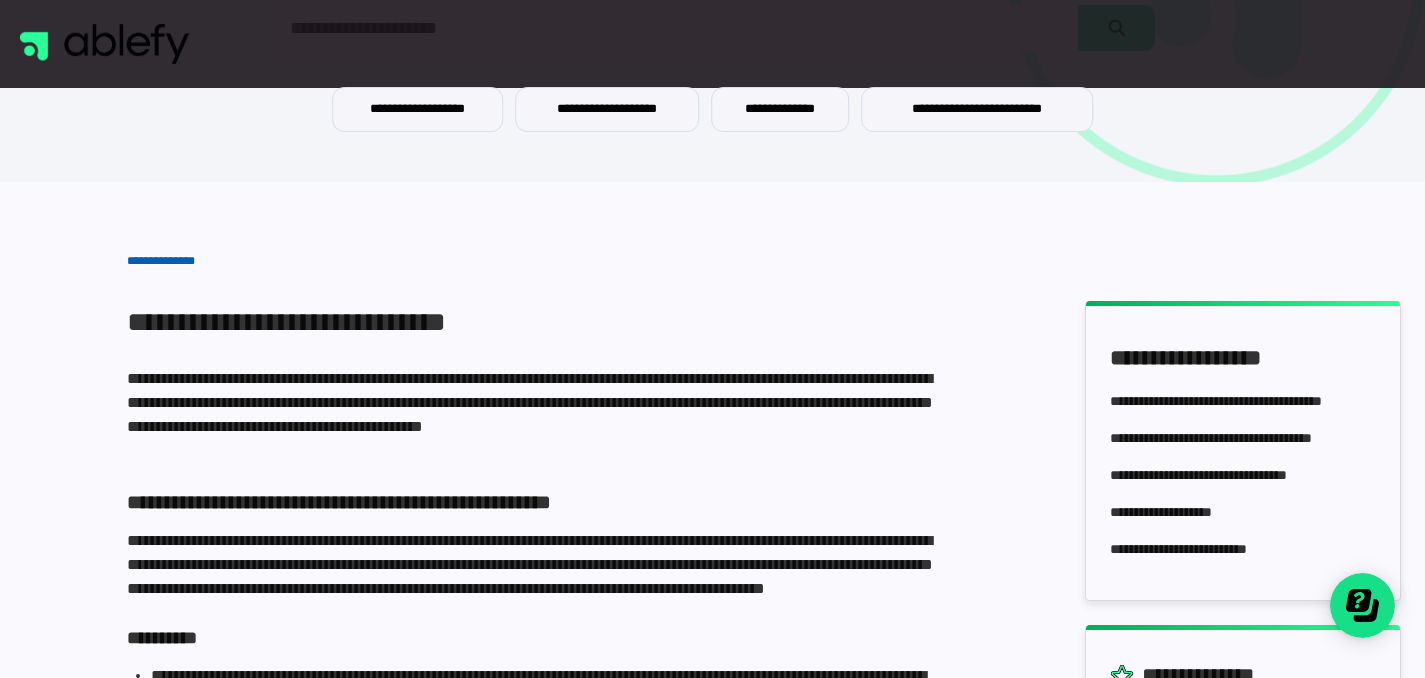 scroll, scrollTop: 0, scrollLeft: 0, axis: both 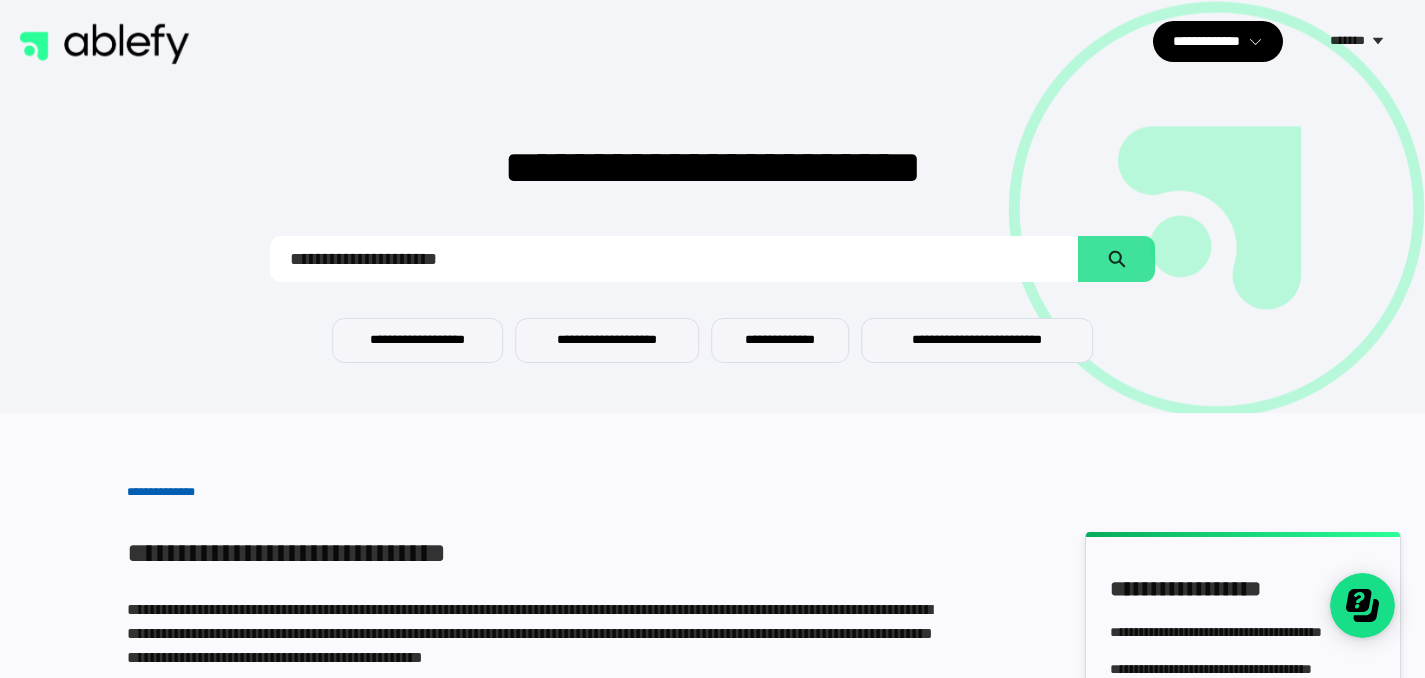 click on "**********" at bounding box center (674, 259) 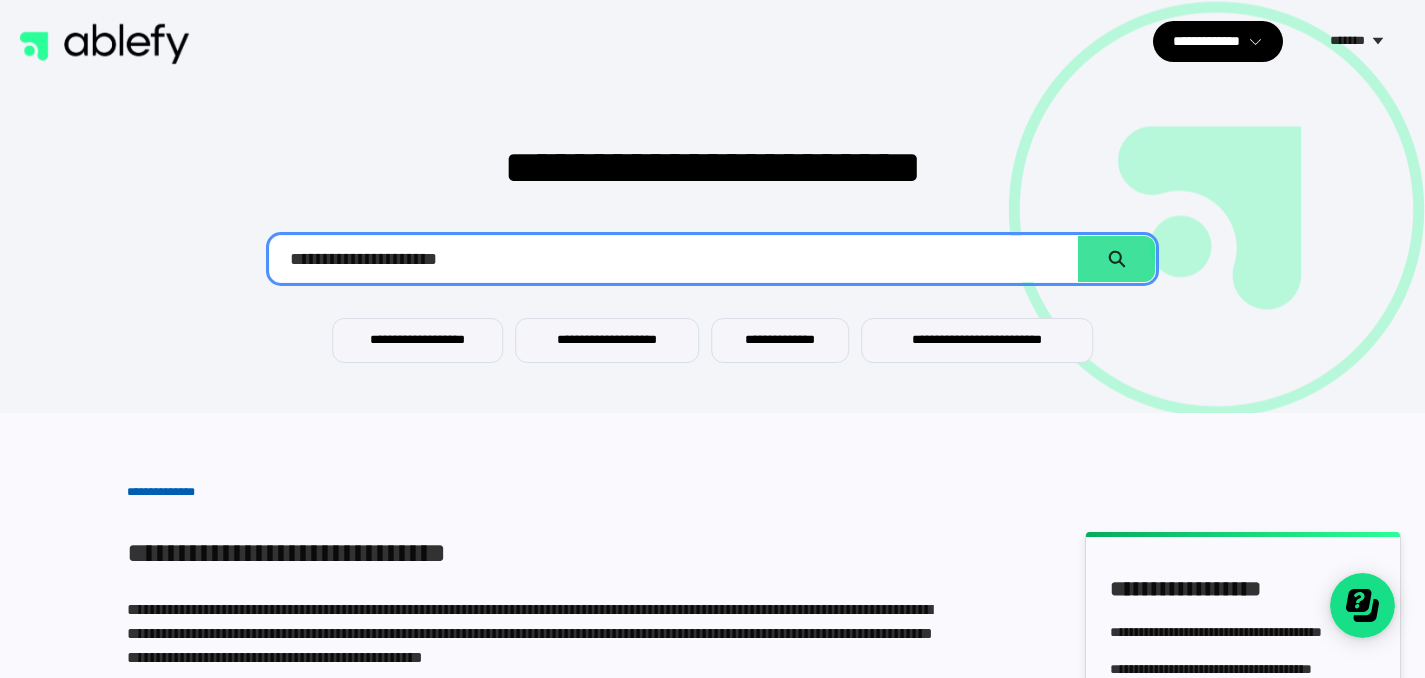 drag, startPoint x: 536, startPoint y: 264, endPoint x: 264, endPoint y: 241, distance: 272.9707 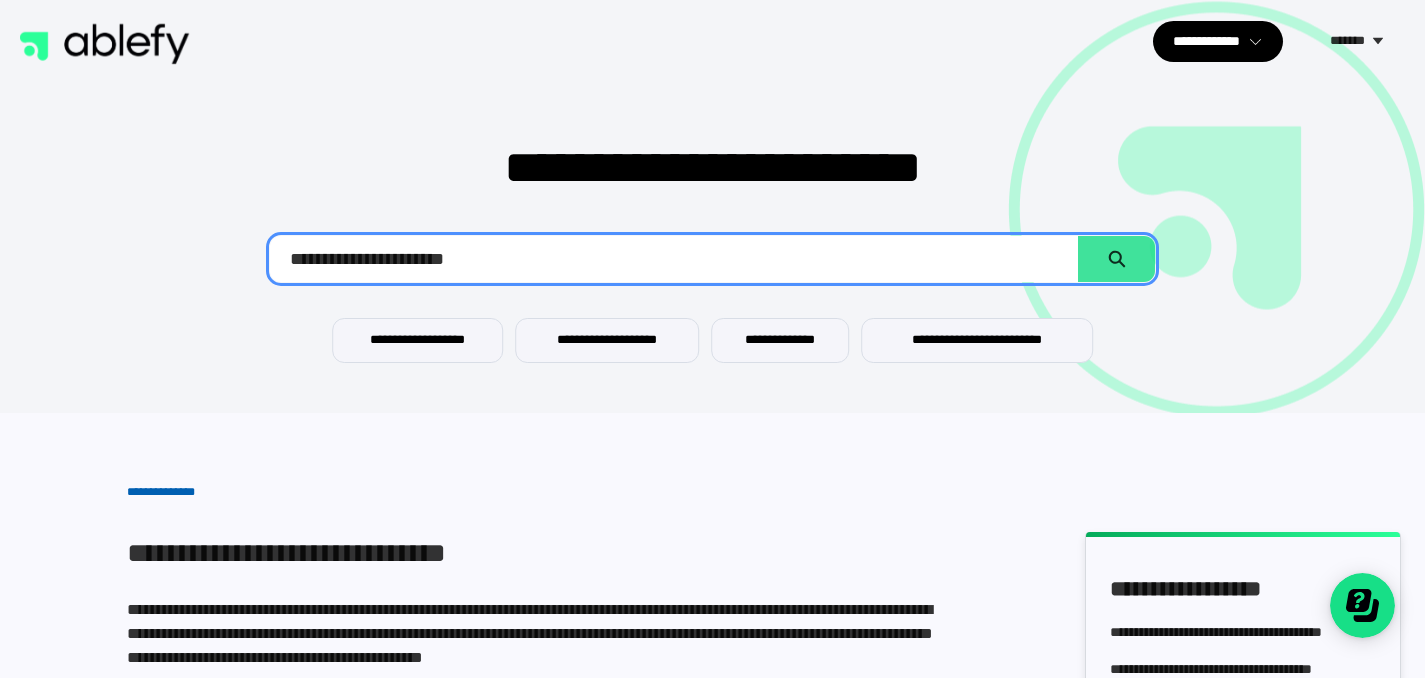 type on "**********" 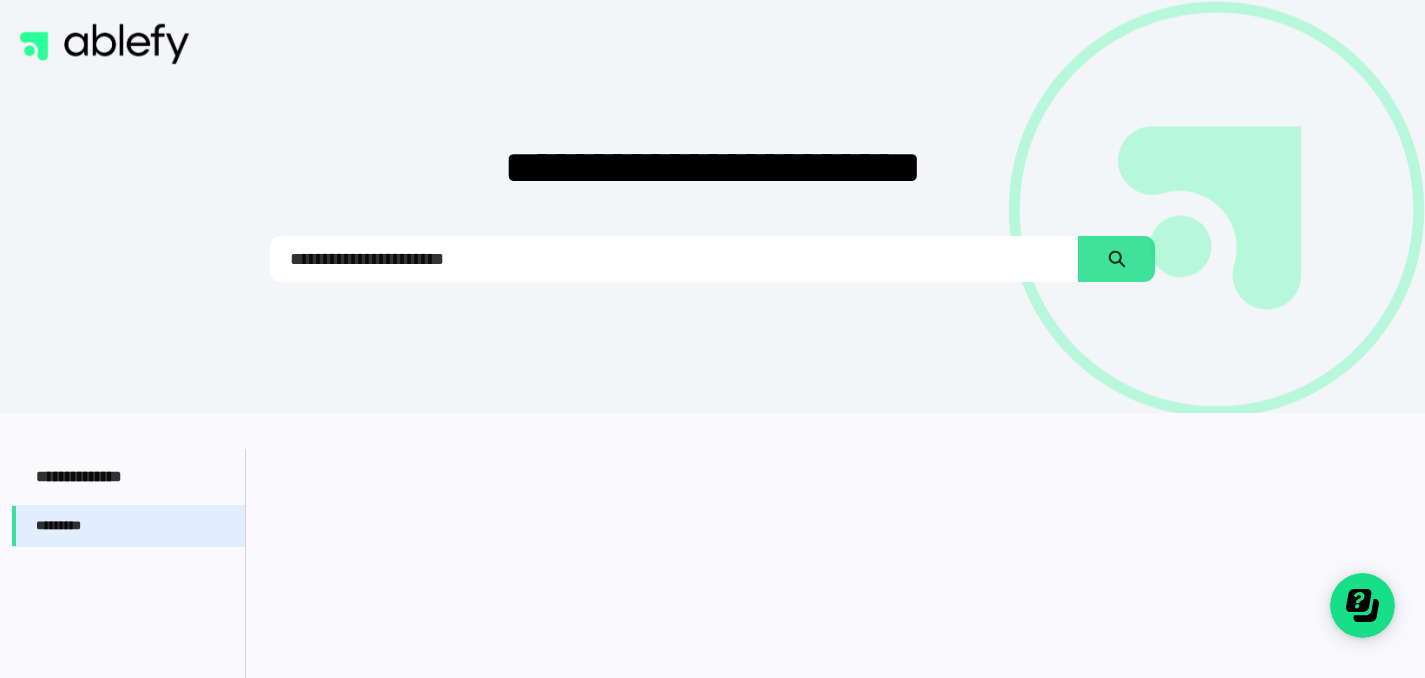 scroll, scrollTop: 171, scrollLeft: 0, axis: vertical 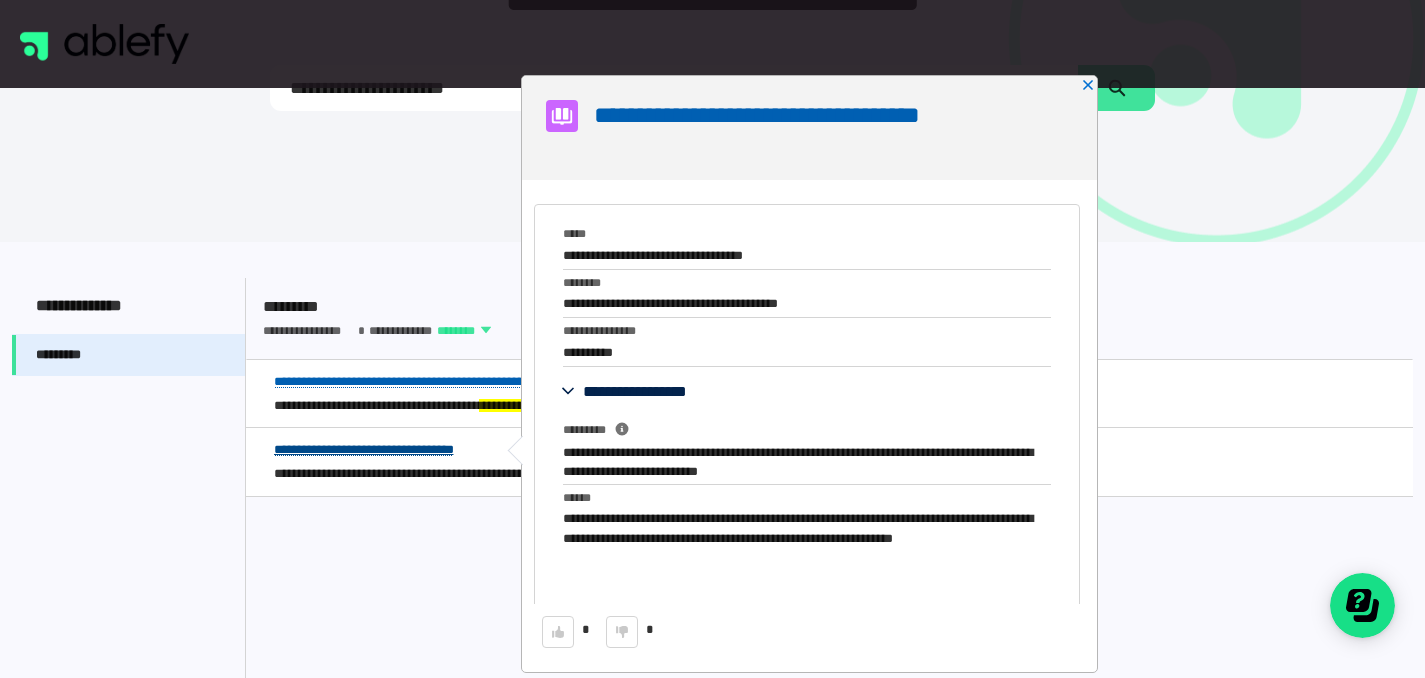 click on "**********" at bounding box center [364, 449] 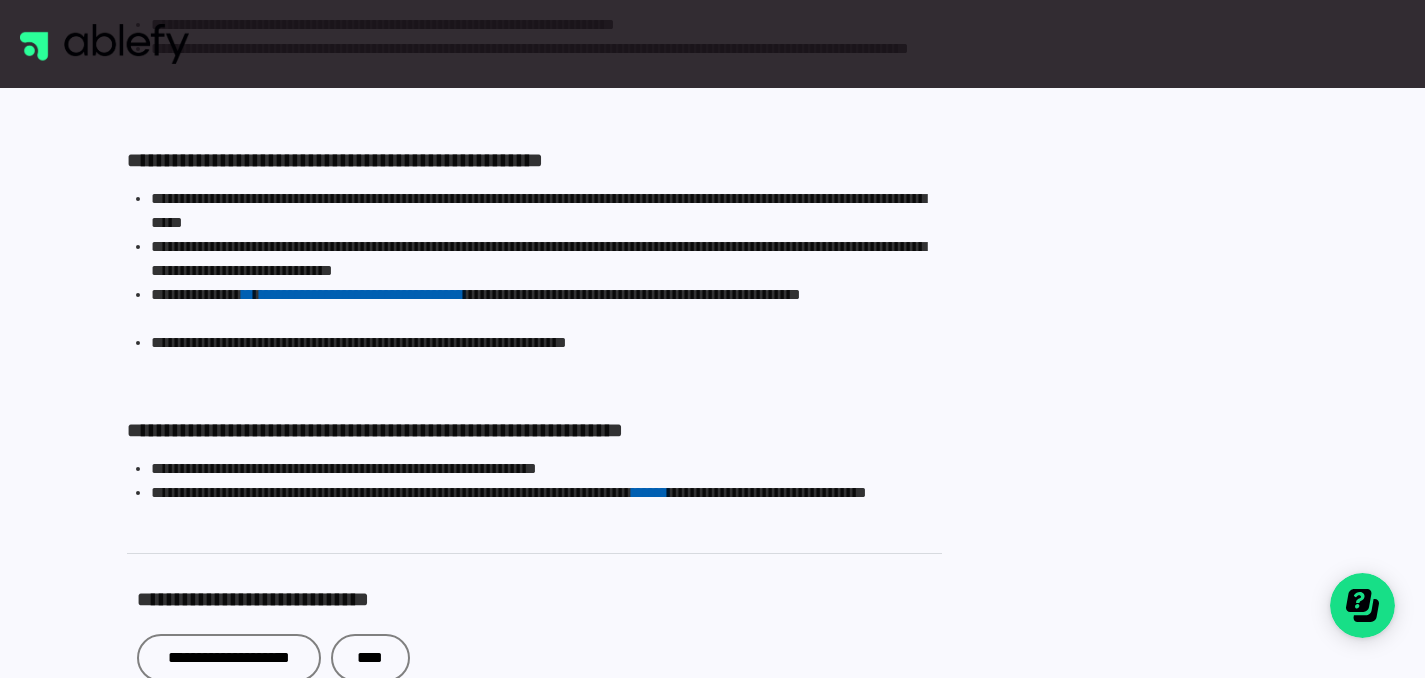 scroll, scrollTop: 1333, scrollLeft: 0, axis: vertical 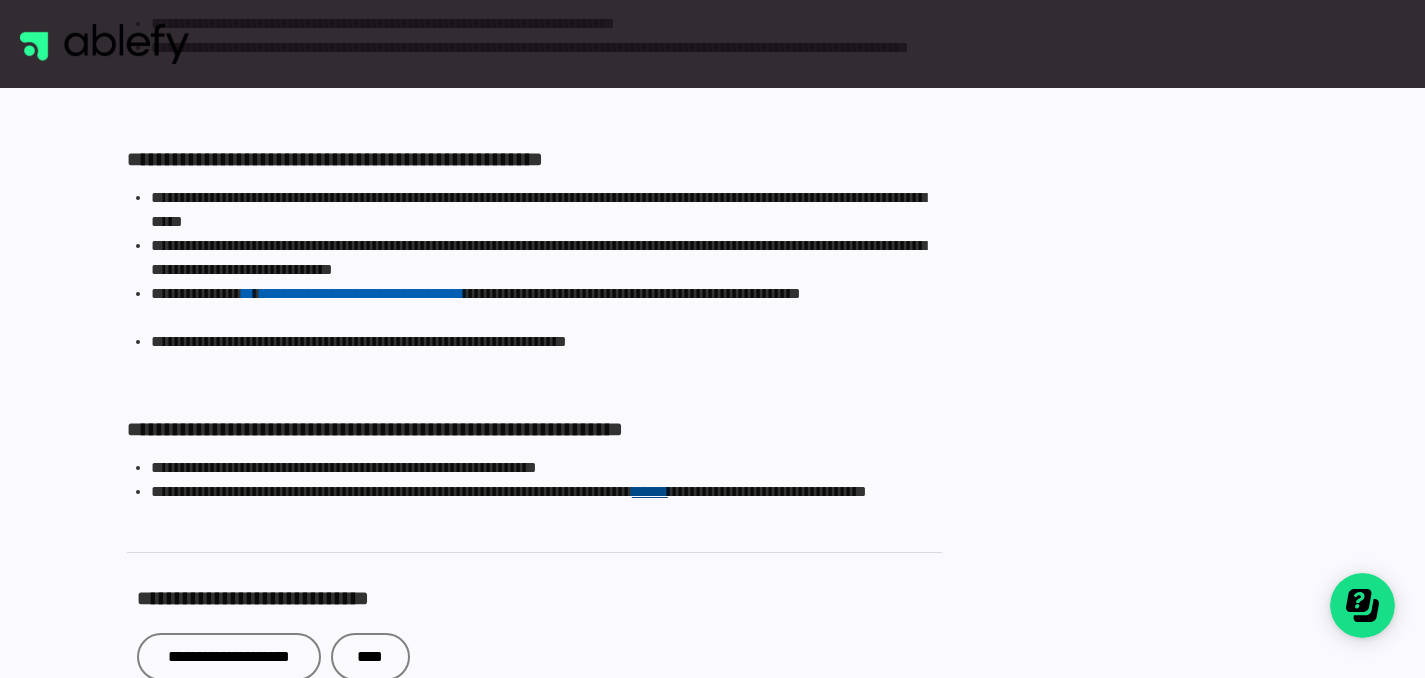 click on "******" at bounding box center [650, 491] 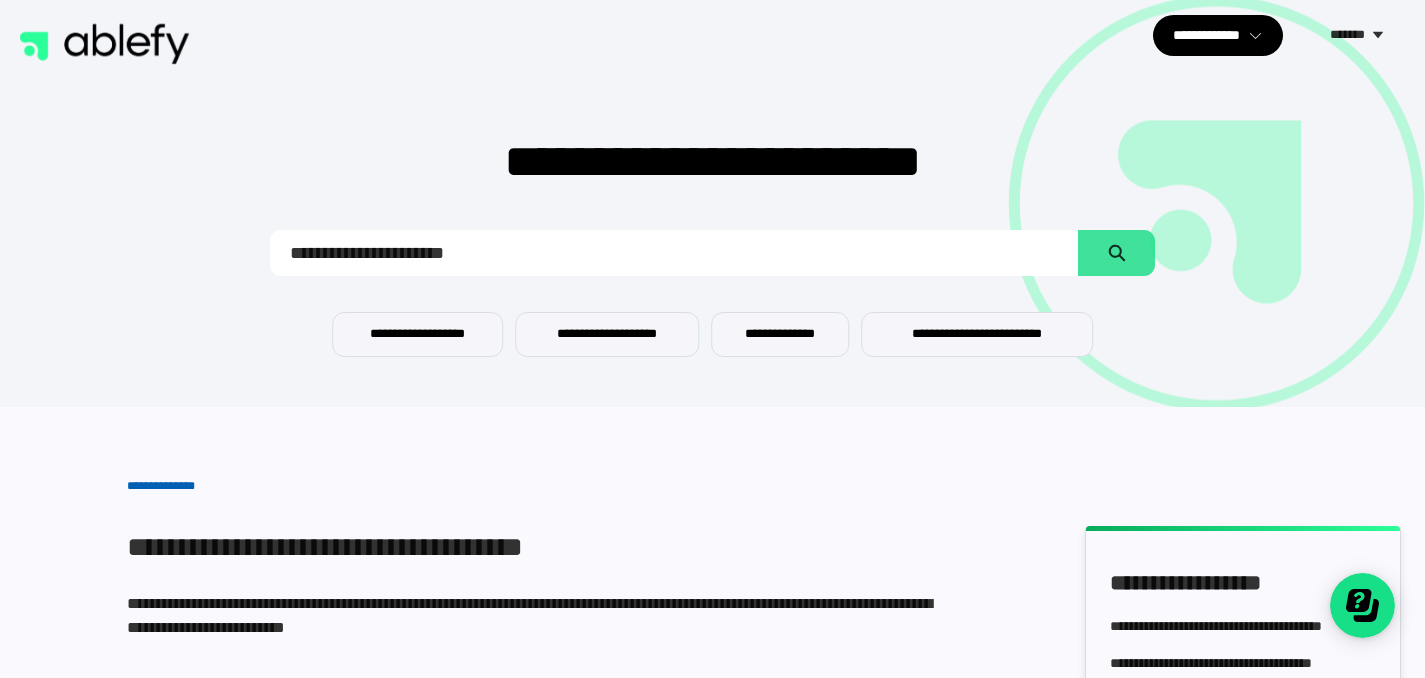 scroll, scrollTop: 0, scrollLeft: 0, axis: both 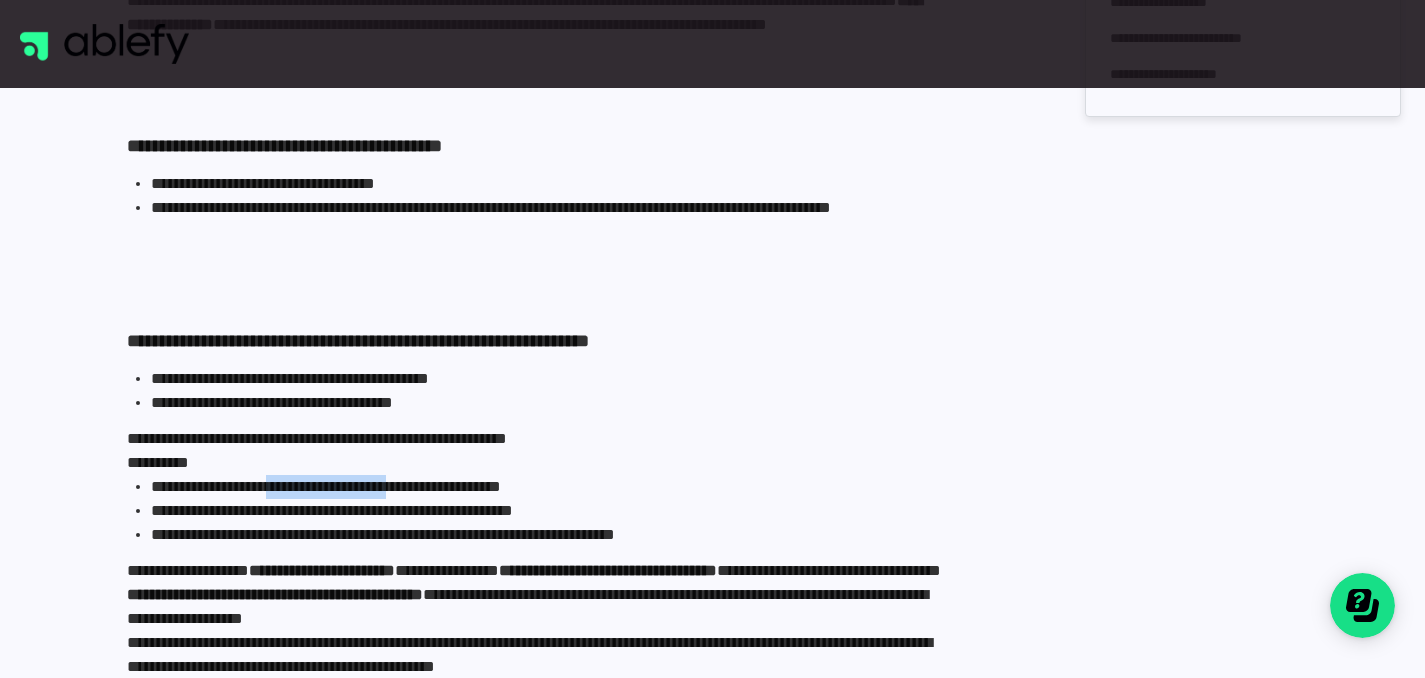 drag, startPoint x: 307, startPoint y: 489, endPoint x: 466, endPoint y: 484, distance: 159.0786 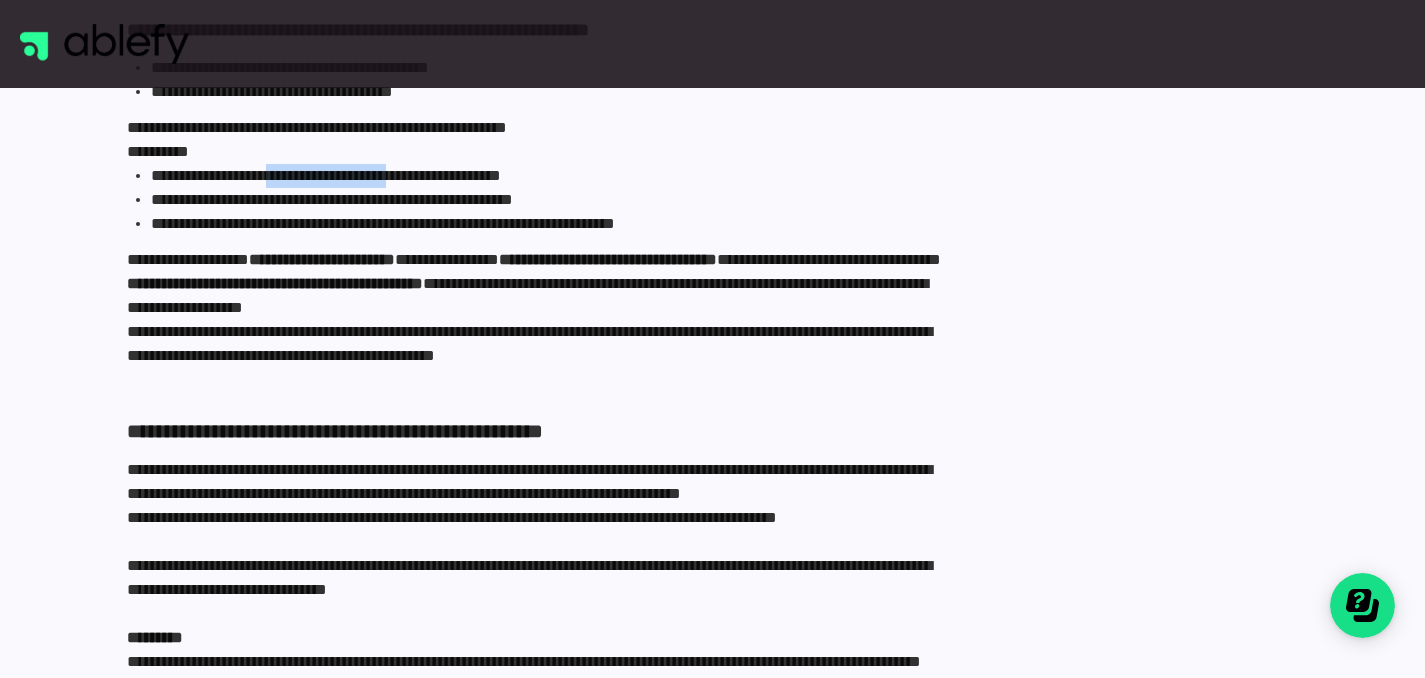 scroll, scrollTop: 1083, scrollLeft: 0, axis: vertical 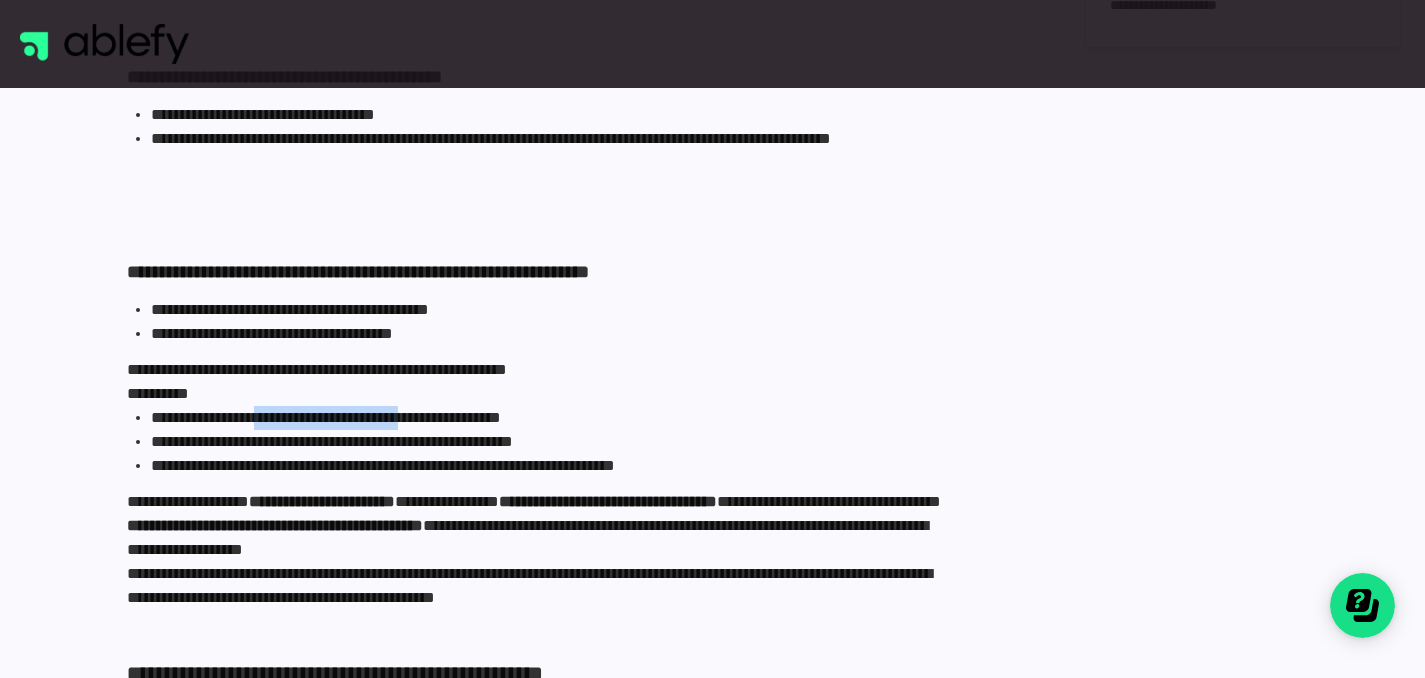 drag, startPoint x: 293, startPoint y: 419, endPoint x: 476, endPoint y: 416, distance: 183.02458 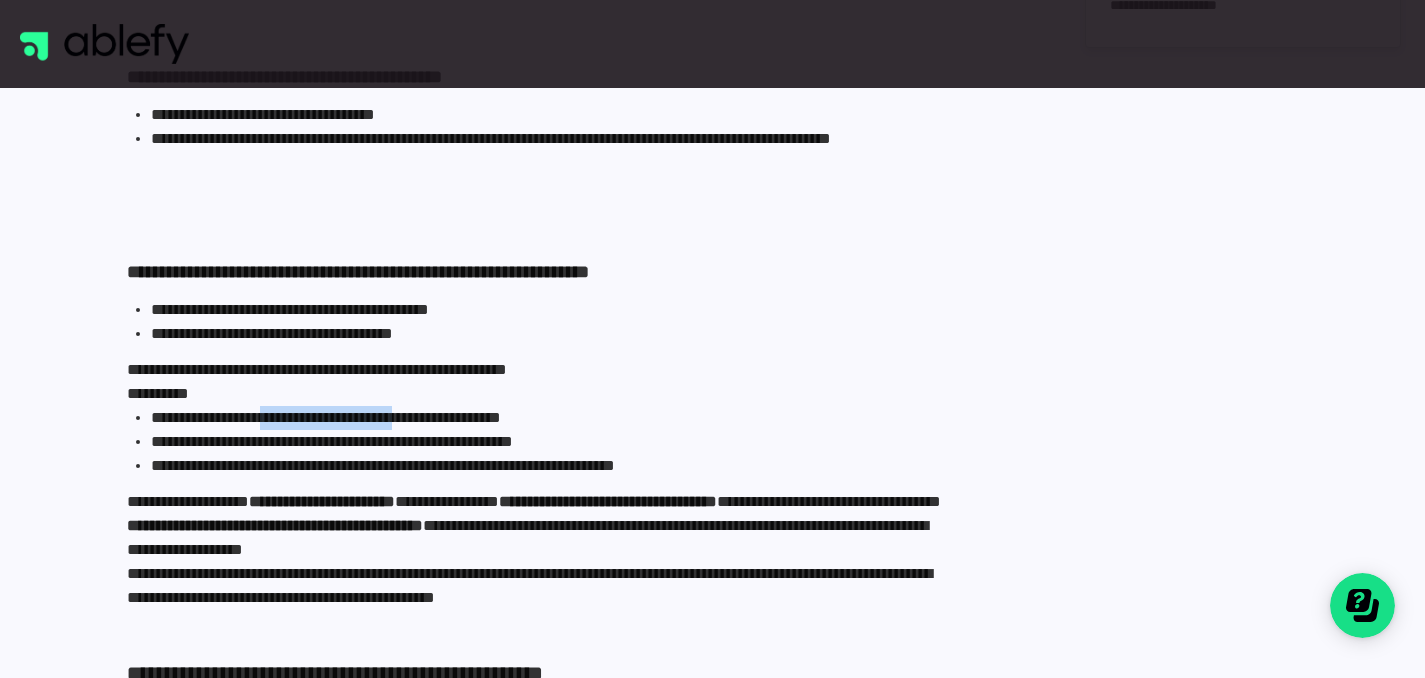 drag, startPoint x: 297, startPoint y: 420, endPoint x: 473, endPoint y: 417, distance: 176.02557 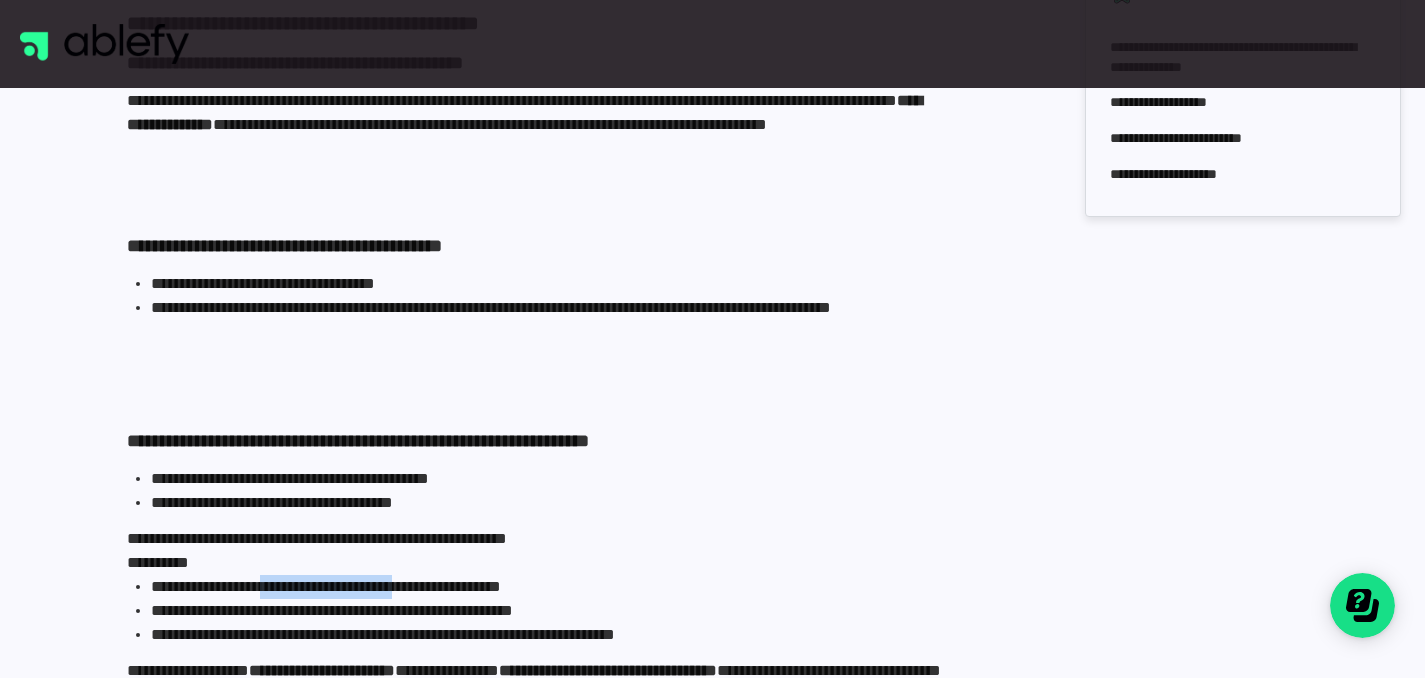 scroll, scrollTop: 914, scrollLeft: 0, axis: vertical 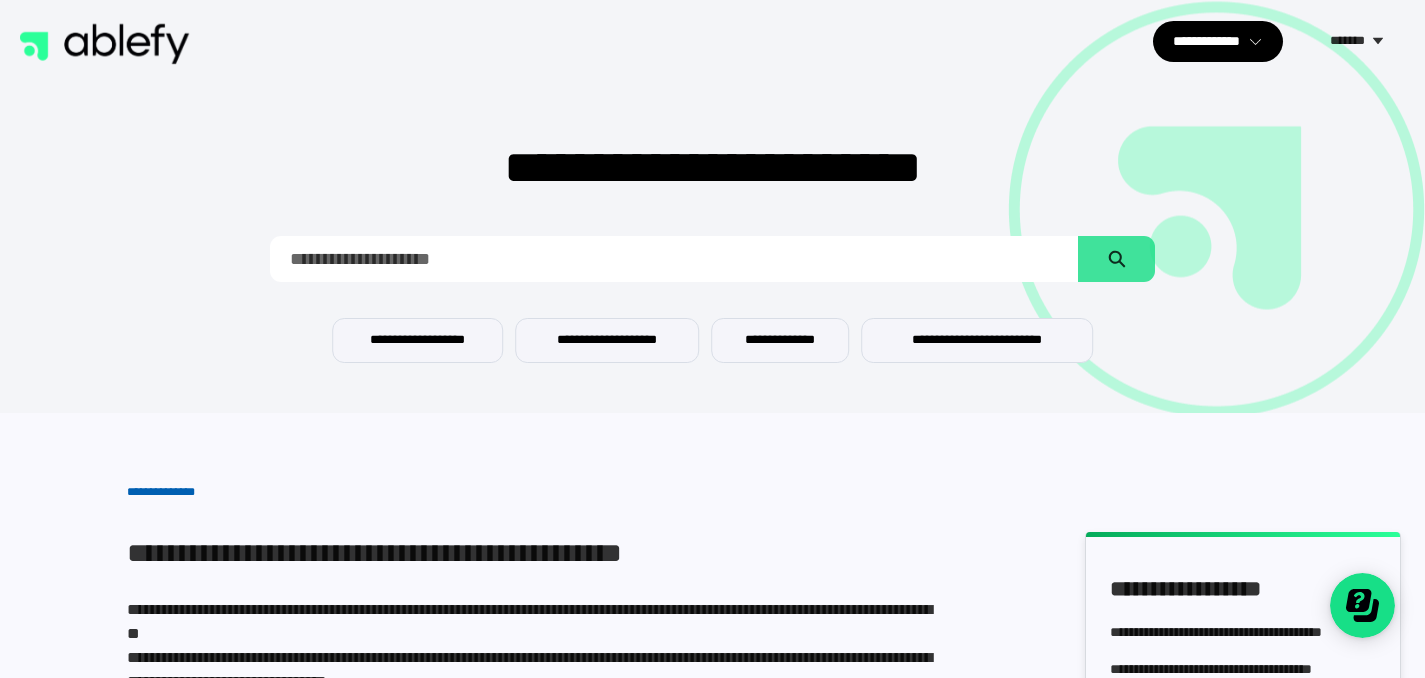 click at bounding box center (674, 259) 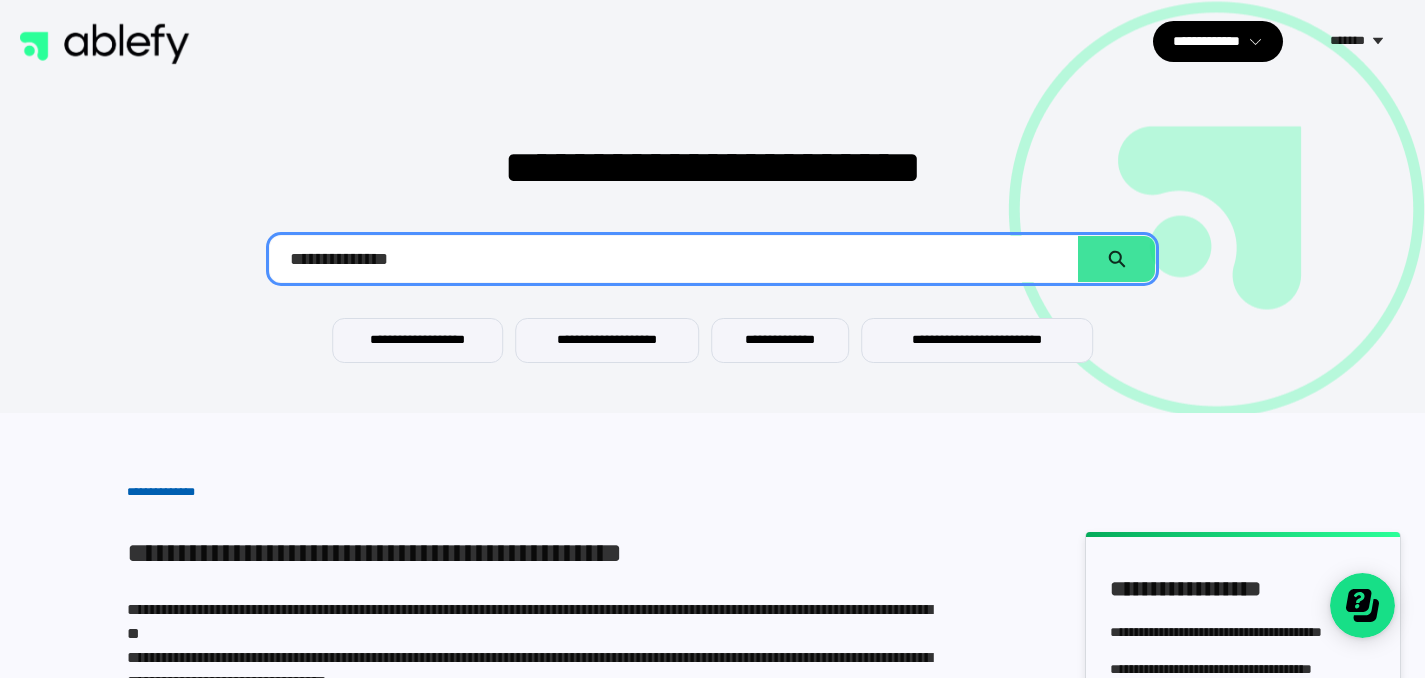 type on "**********" 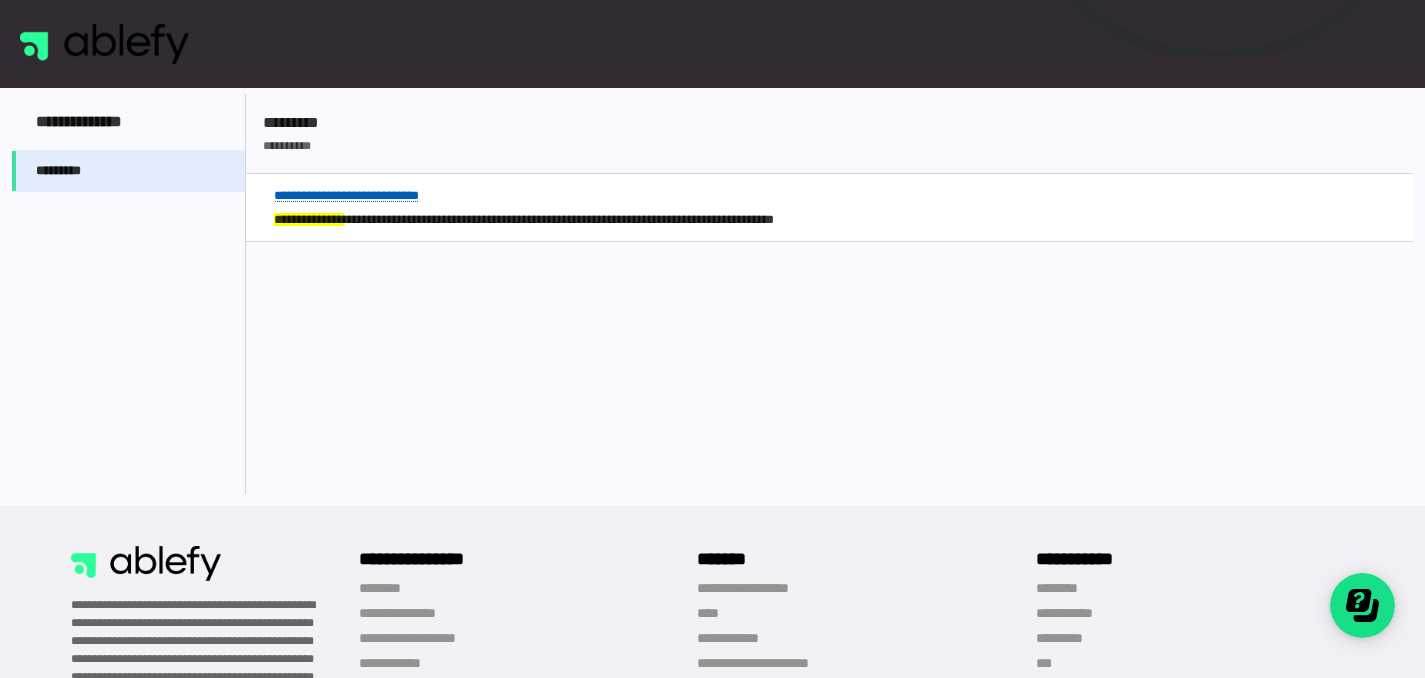 scroll, scrollTop: 373, scrollLeft: 0, axis: vertical 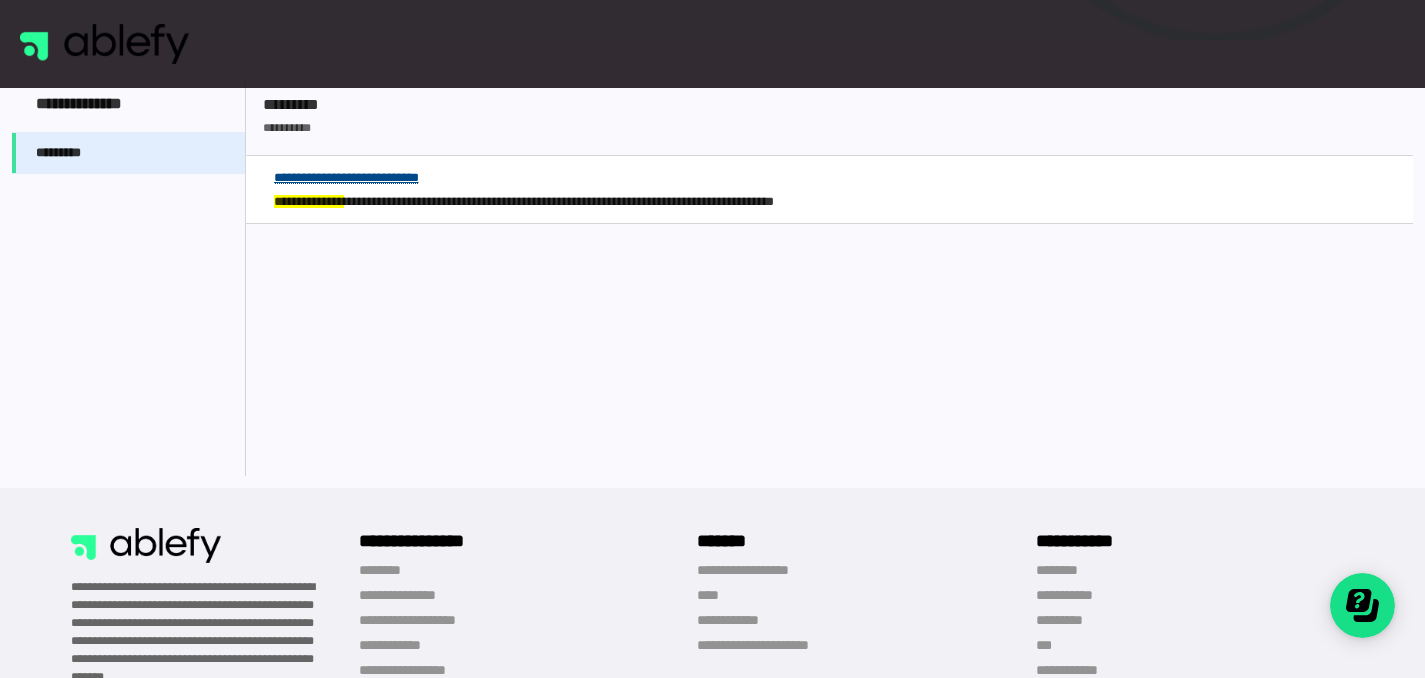 click on "**********" at bounding box center (346, 178) 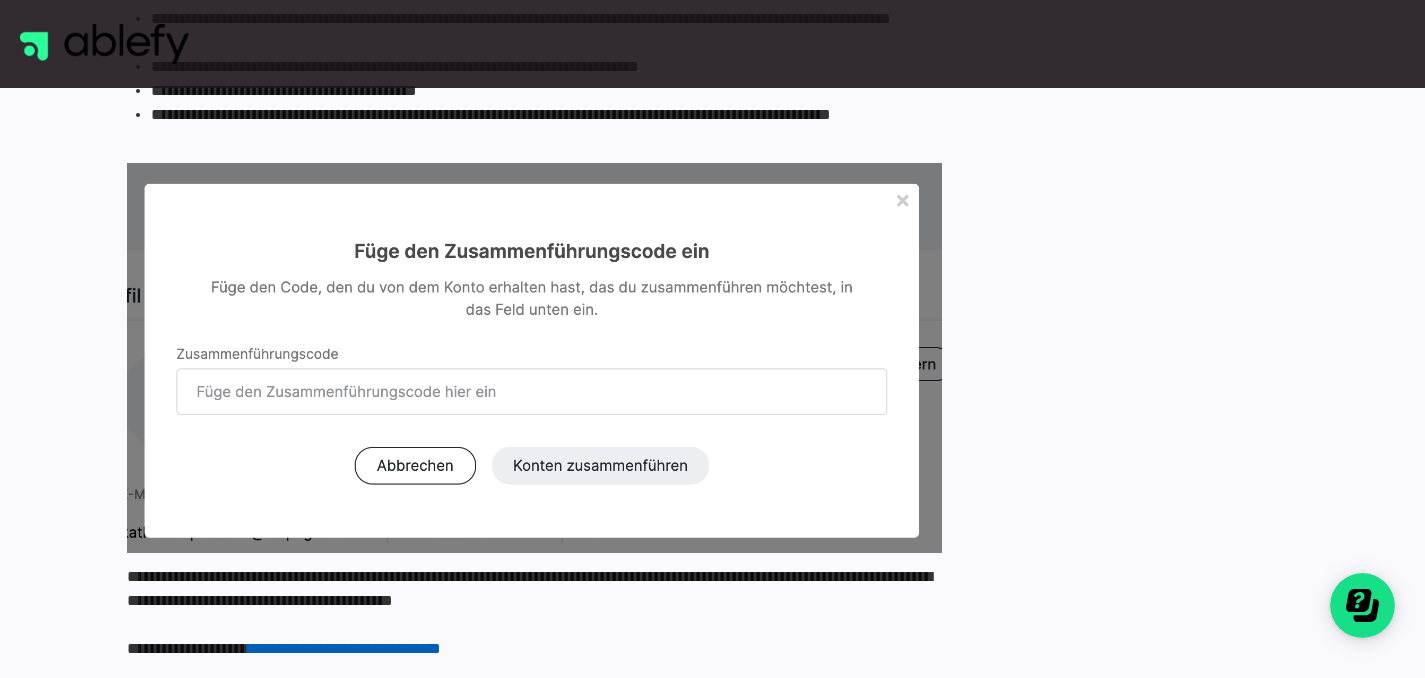scroll, scrollTop: 1701, scrollLeft: 0, axis: vertical 